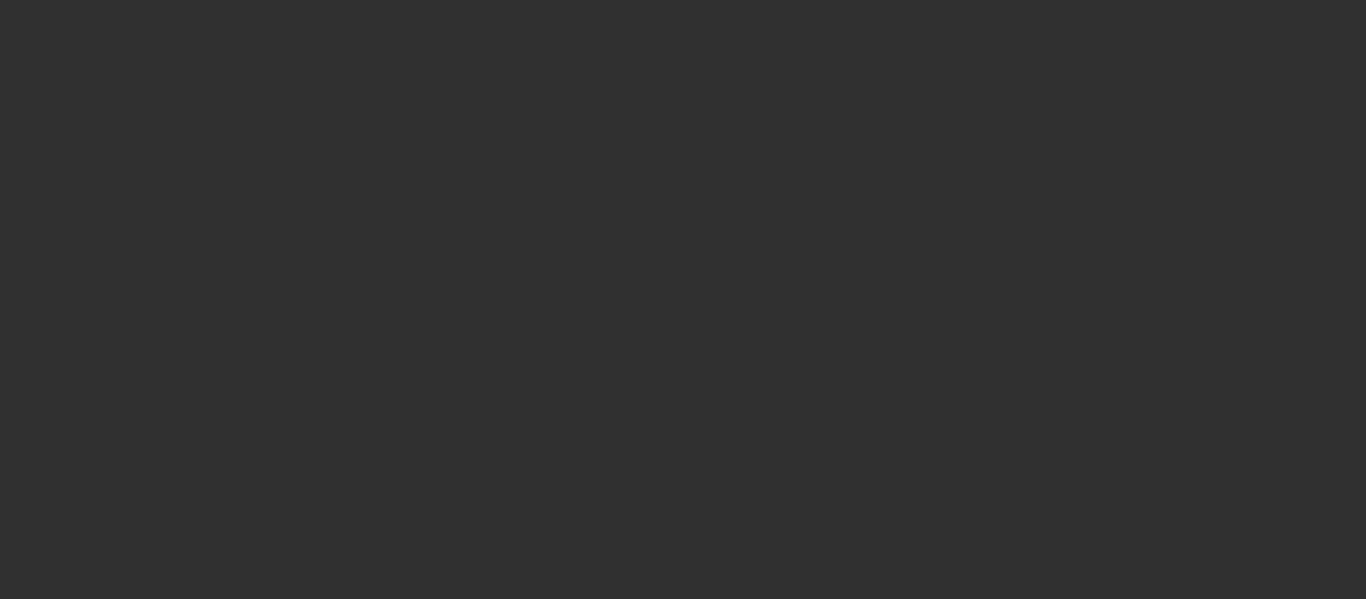 scroll, scrollTop: 0, scrollLeft: 0, axis: both 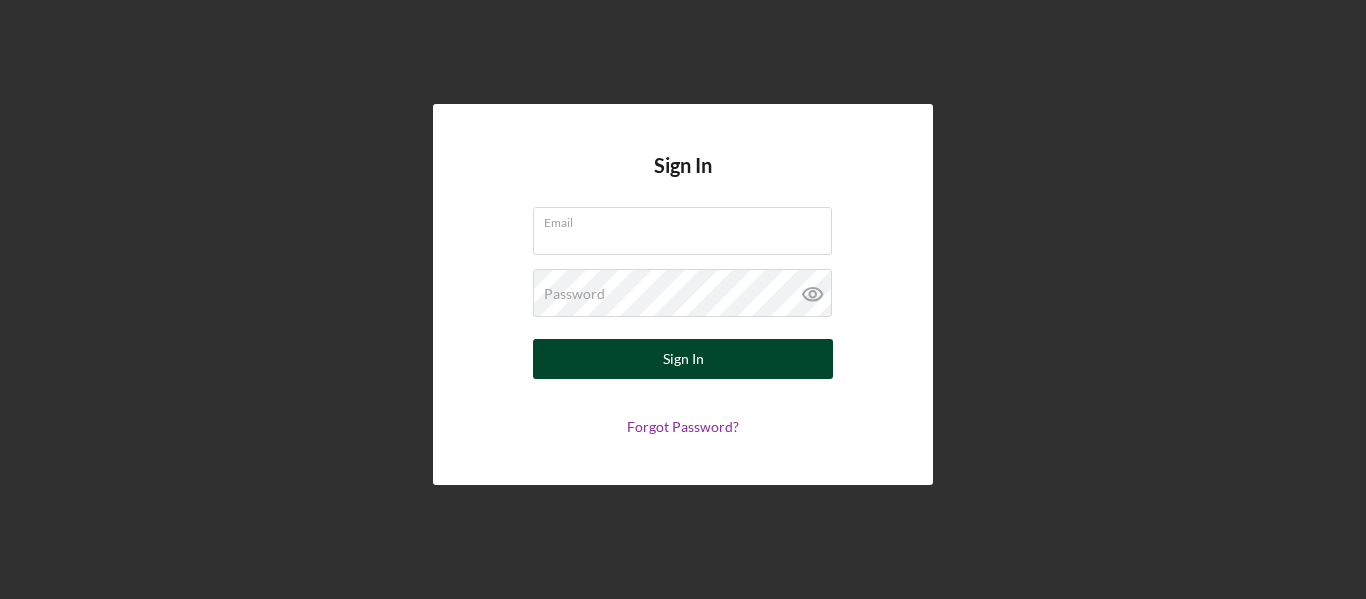 type on "[USERNAME]@[DOMAIN]" 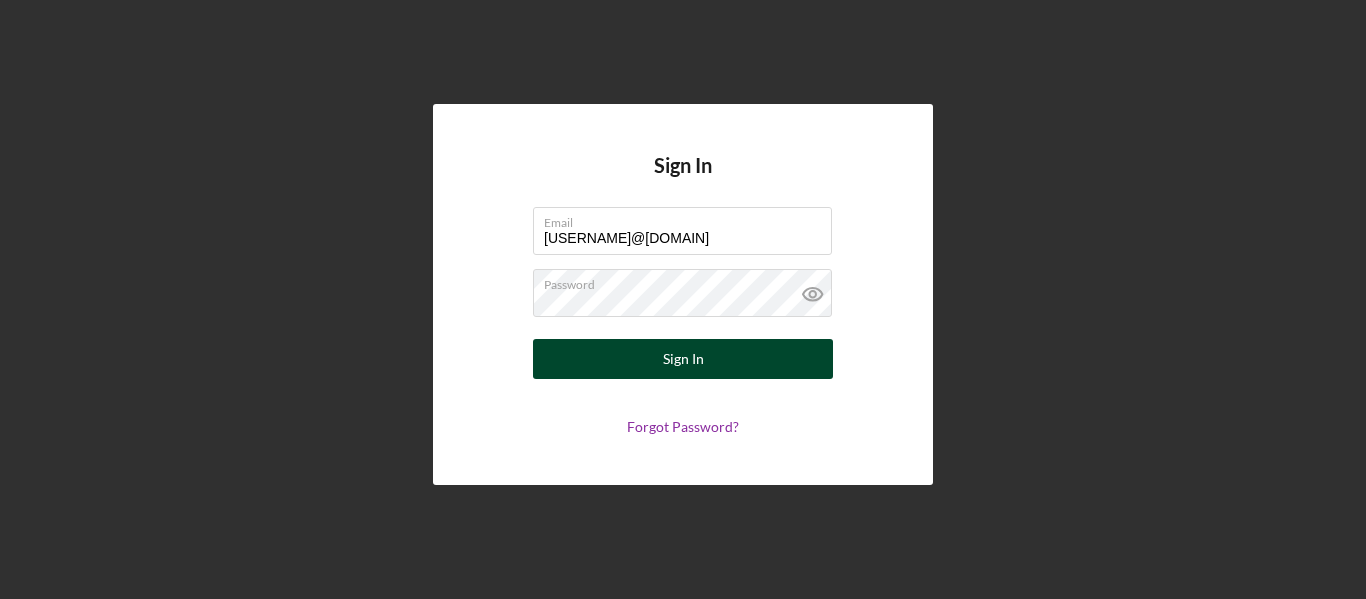 click on "Sign In" at bounding box center [683, 359] 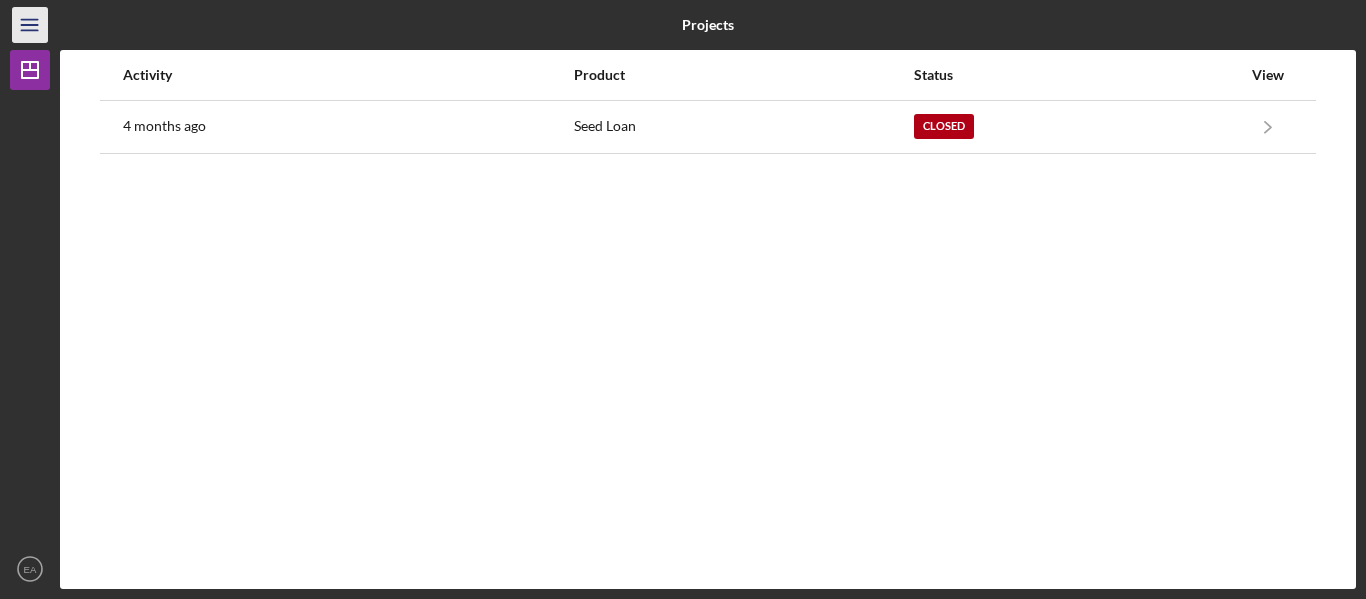click on "Icon/Menu" 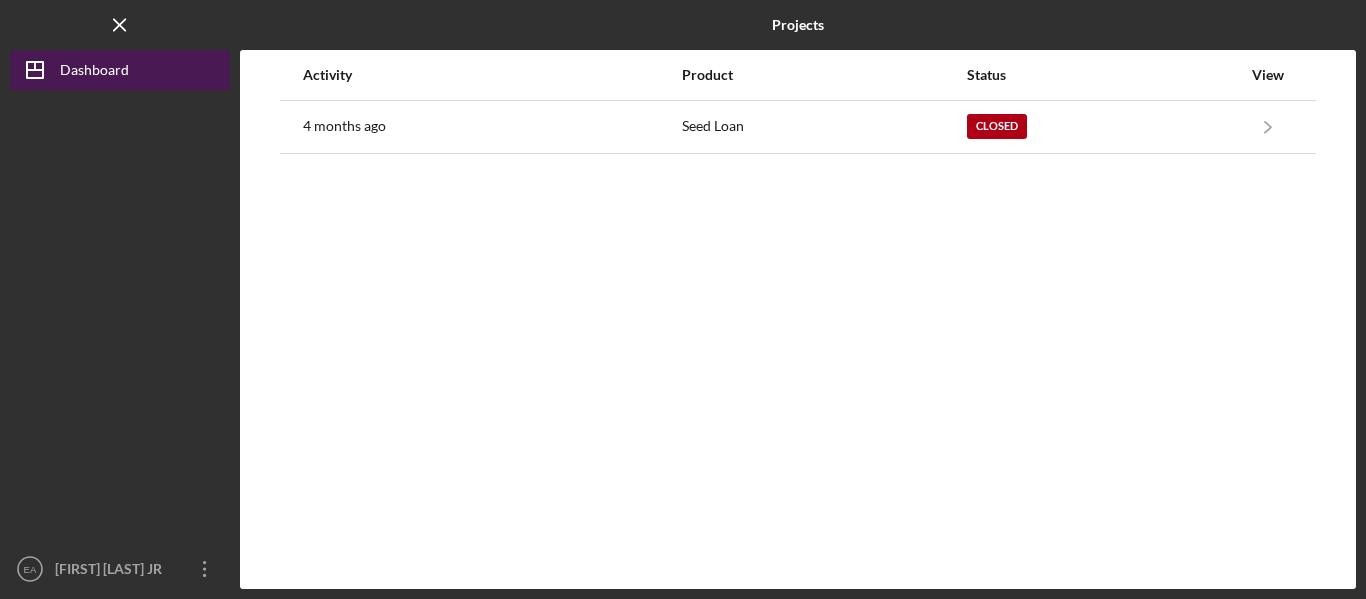 click on "Dashboard" at bounding box center (94, 72) 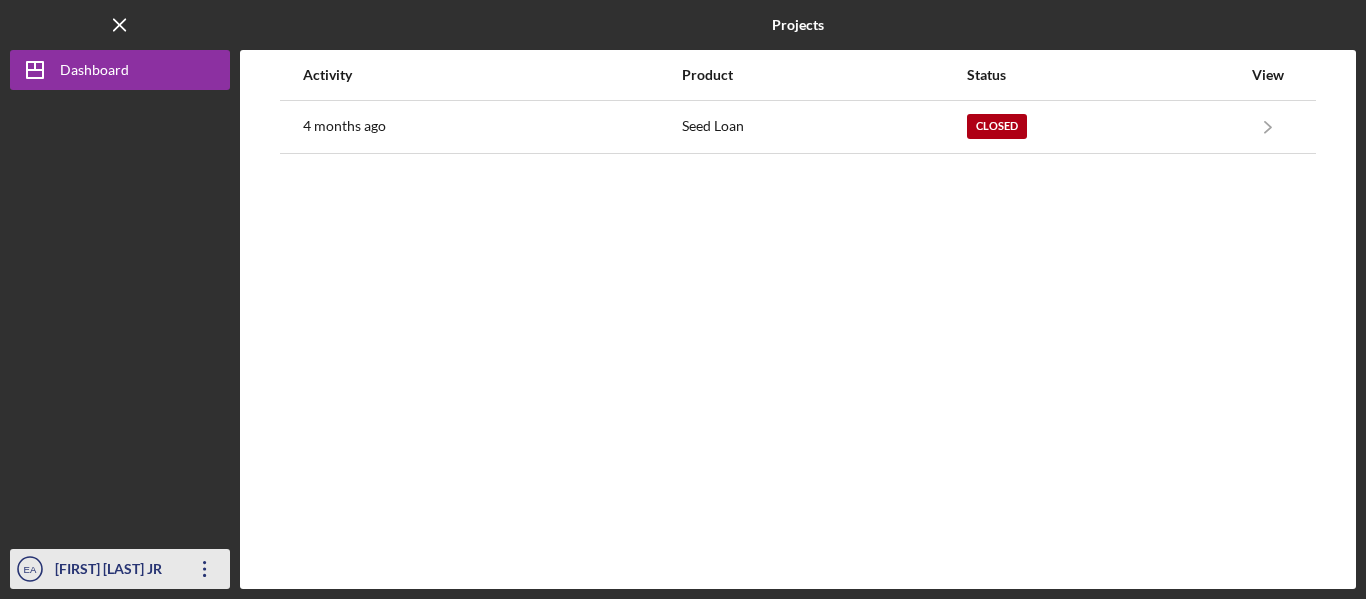 click on "[FIRST] [LAST] JR" at bounding box center (115, 571) 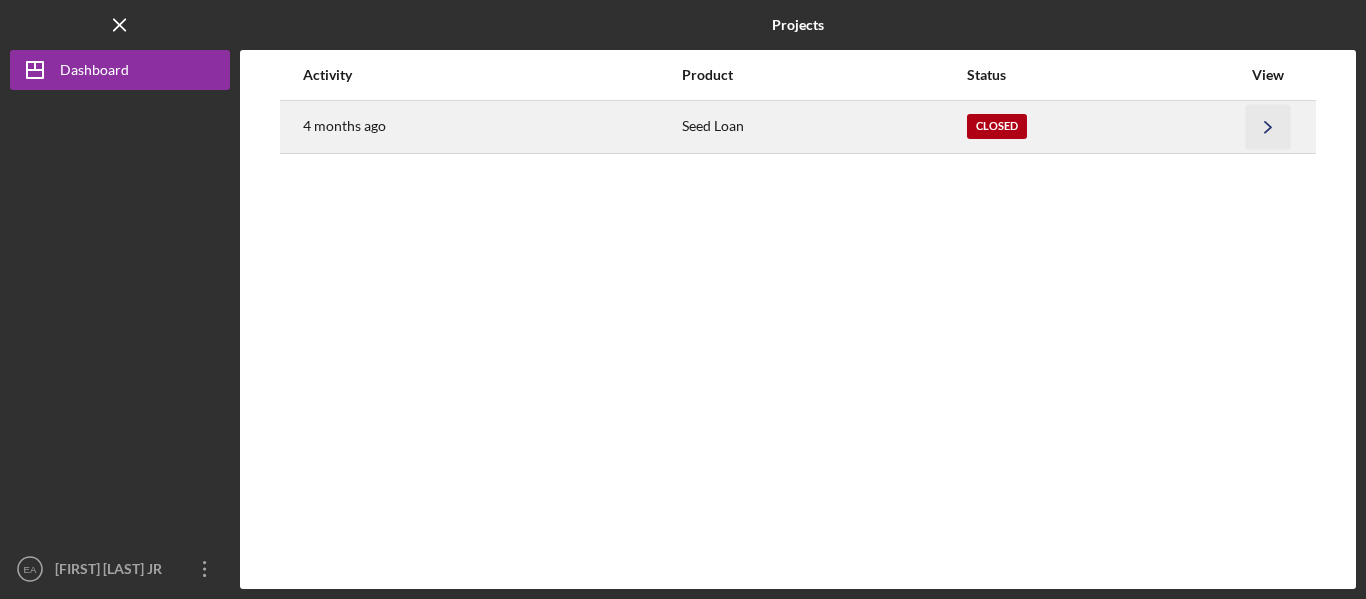 click on "Icon/Navigate" 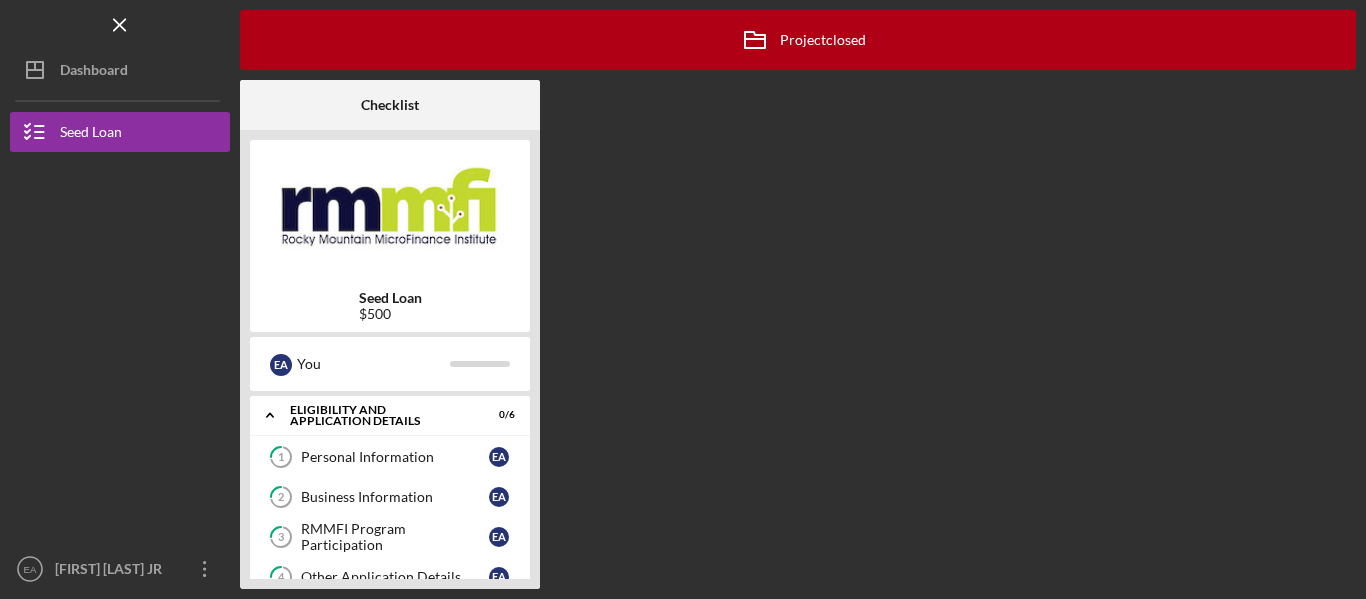 click on "Icon/Archived Project closed Icon/Info Checklist Seed Loan $500 E A You Icon/Expander Eligibility and Application Details 0 / 6 1 Personal Information E A 2 Business Information E A 3 RMMFI Program Participation E A 4 Other Application Details E A 5 Attestation and Disclosures E A Eligibility and Application Details Eligibility and Application Details E A Icon/Expander REQUIRED DOCUMENTS 0 / 9 Icon/Expander UNDERWRITING 0 / 2 Icon/Expander closing 0 / 4 Icon/Expander FUNDING 0 / 1" at bounding box center [798, 299] 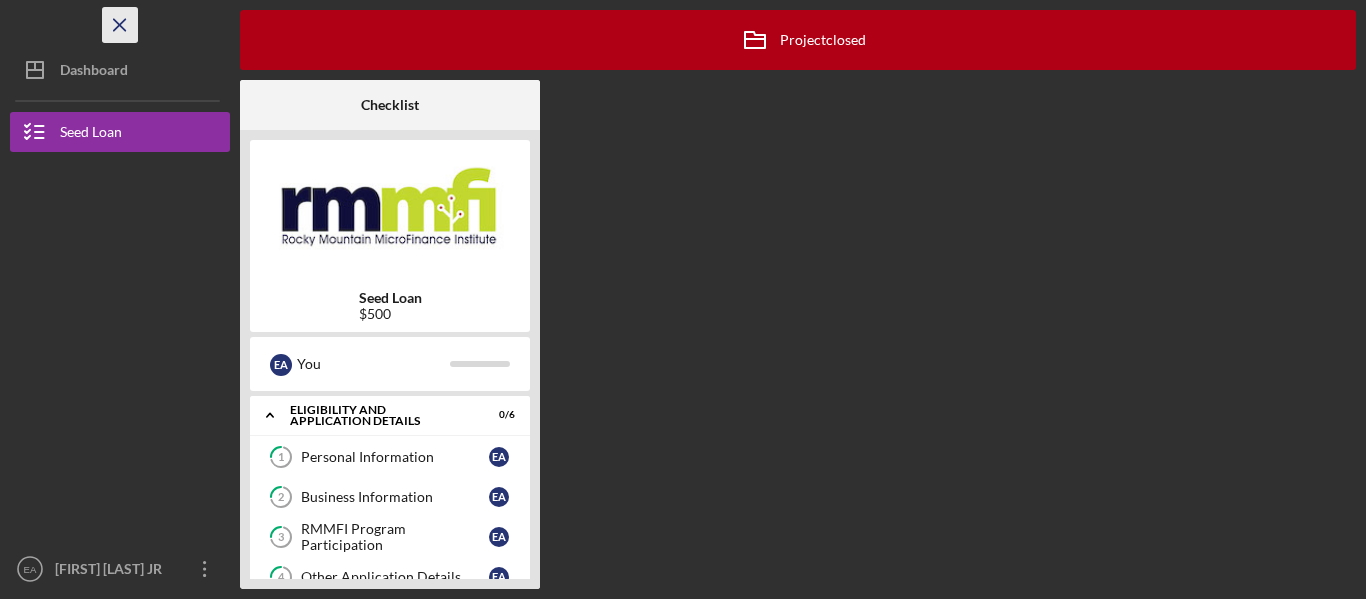 click on "Icon/Menu Close" 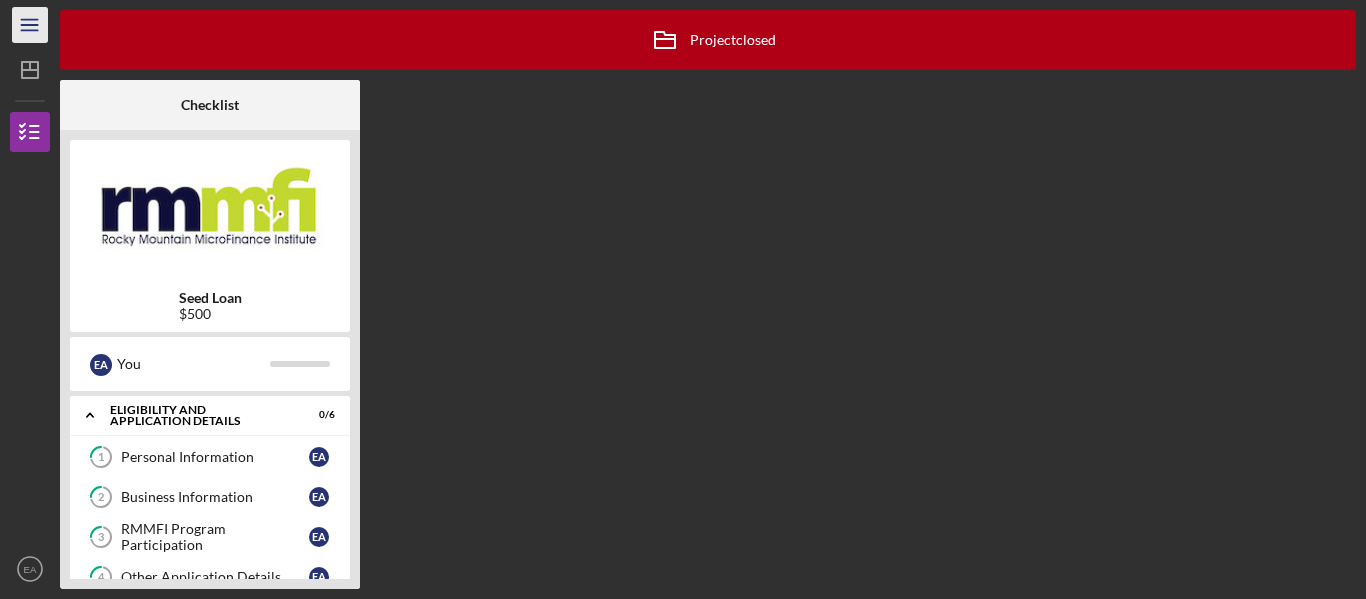 click on "Icon/Menu" 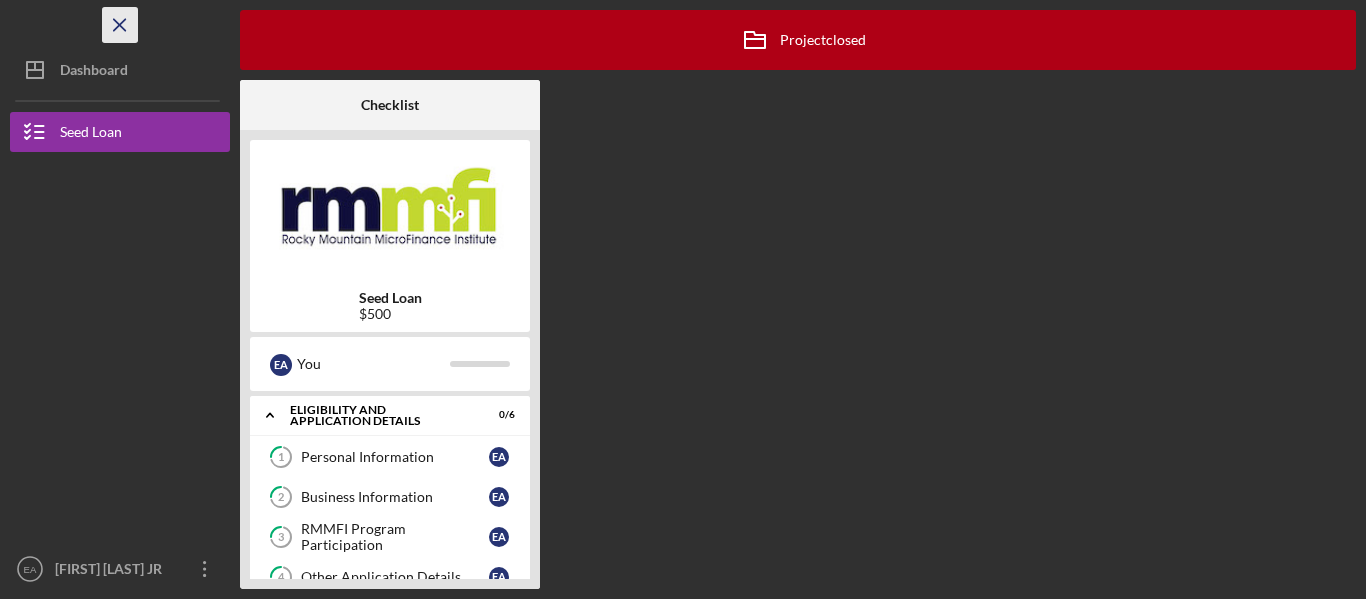 click on "Icon/Menu Close" 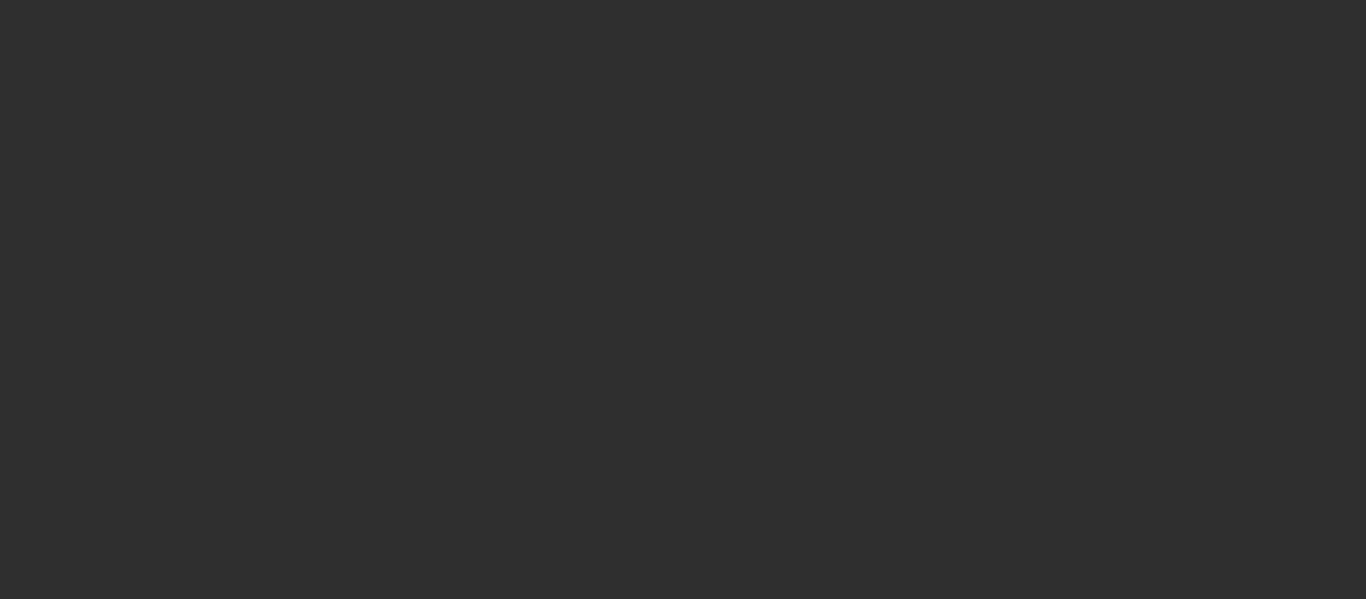 scroll, scrollTop: 0, scrollLeft: 0, axis: both 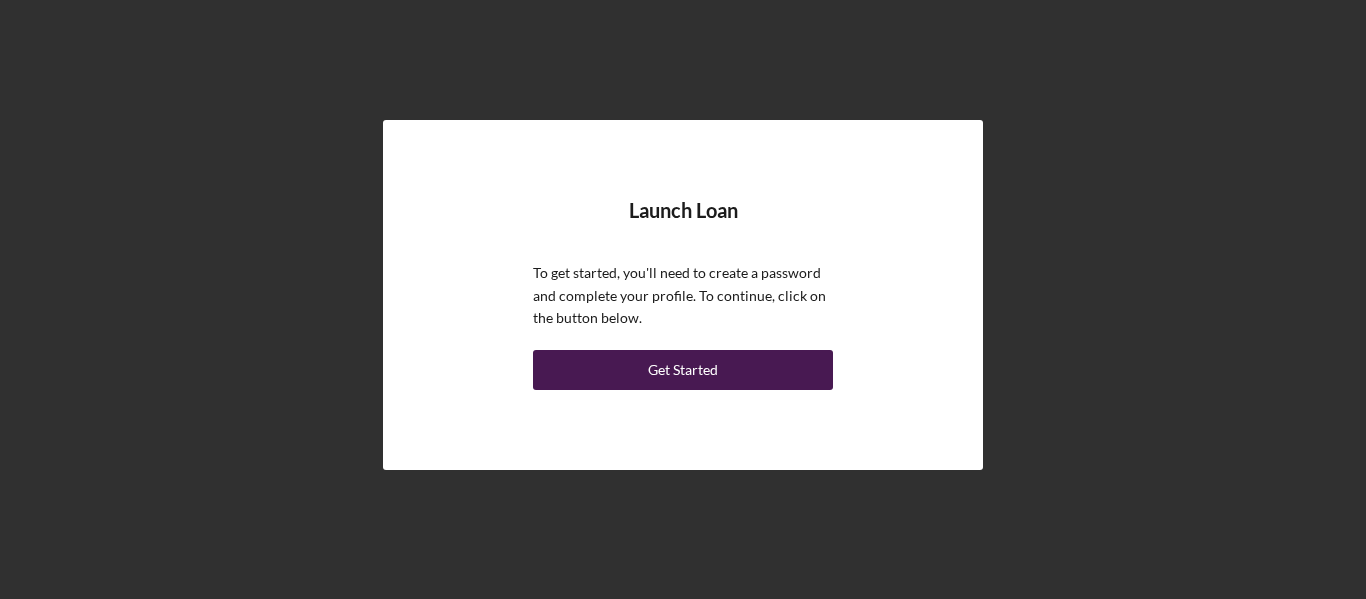 click on "Get Started" at bounding box center [683, 370] 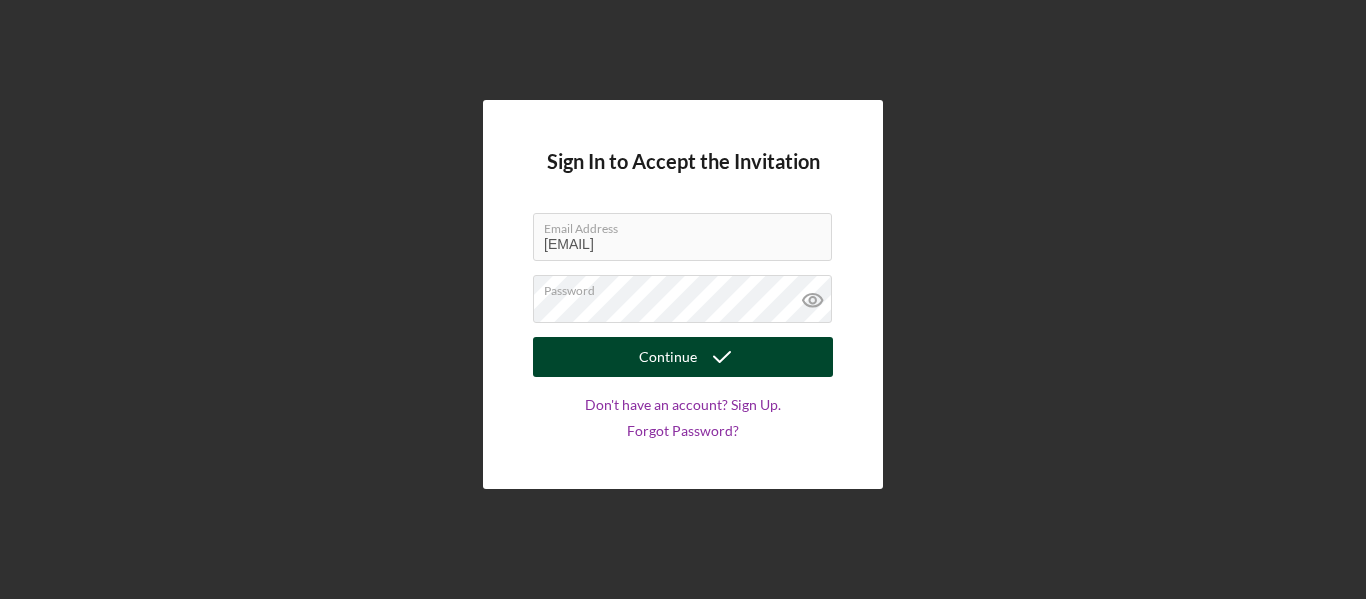 click on "Continue" at bounding box center [668, 357] 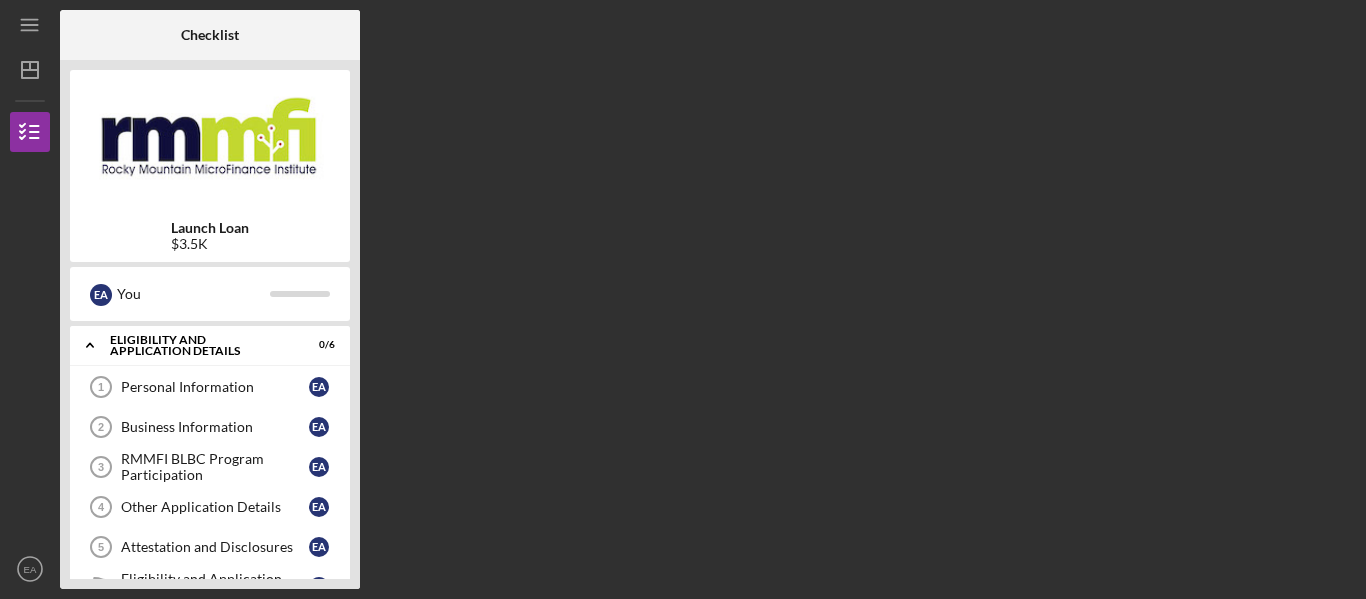 click on "Checklist Launch Loan $3.5K E A You Icon/Expander Eligibility and Application Details 0 / 6 Personal Information 1 Personal Information E A Business Information 2 Business Information E A RMMFI BLBC Program Participation 3 RMMFI BLBC Program Participation E A Other Application Details 4 Other Application Details E A Attestation and Disclosures 5 Attestation and Disclosures E A Eligibility and Application Details Eligibility and Application Details E A Icon/Expander Required Documents 0 / 16 Icon/Expander Underwriting 0 / 2 Icon/Expander Closing 0 / 4 Icon/Expander Funding 0 / 1" at bounding box center [708, 299] 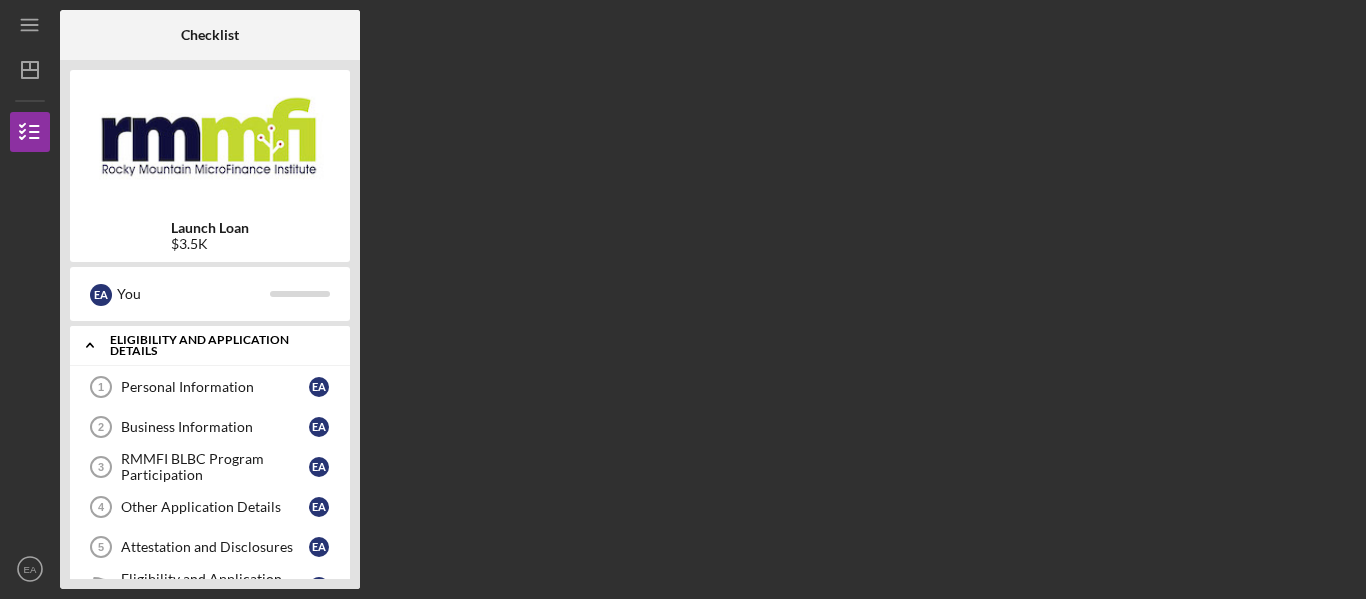 click on "Eligibility and Application Details" at bounding box center [217, 345] 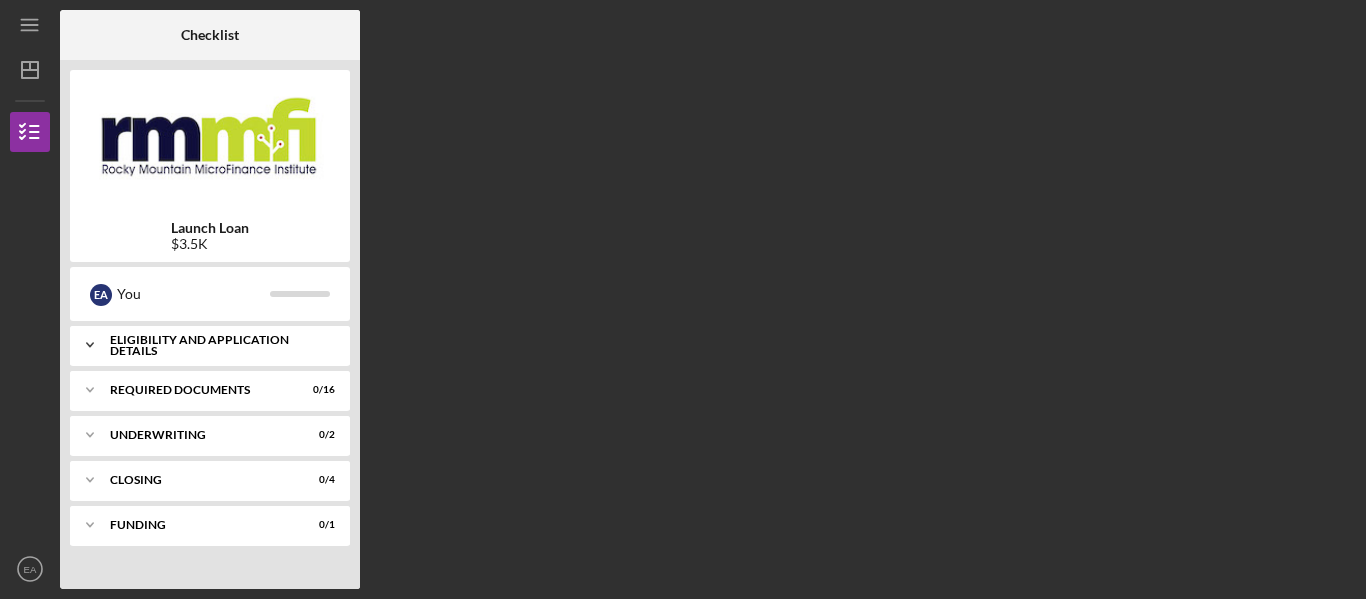 click on "Eligibility and Application Details" at bounding box center [217, 345] 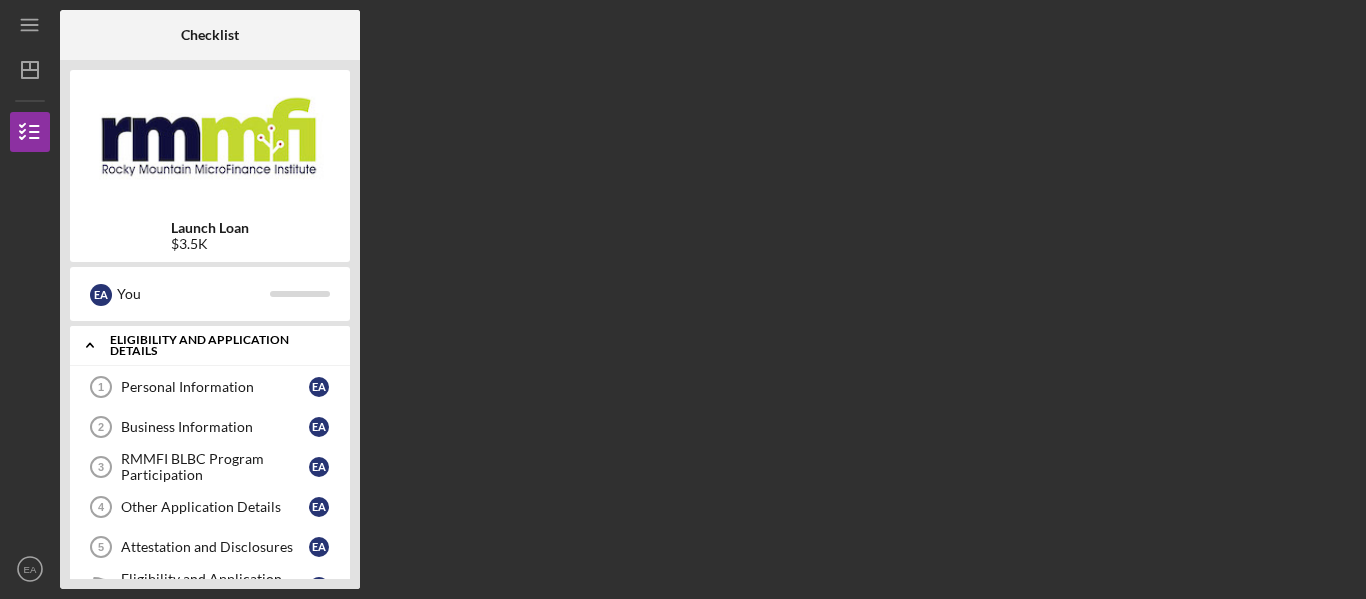 click on "Eligibility and Application Details" at bounding box center [217, 345] 